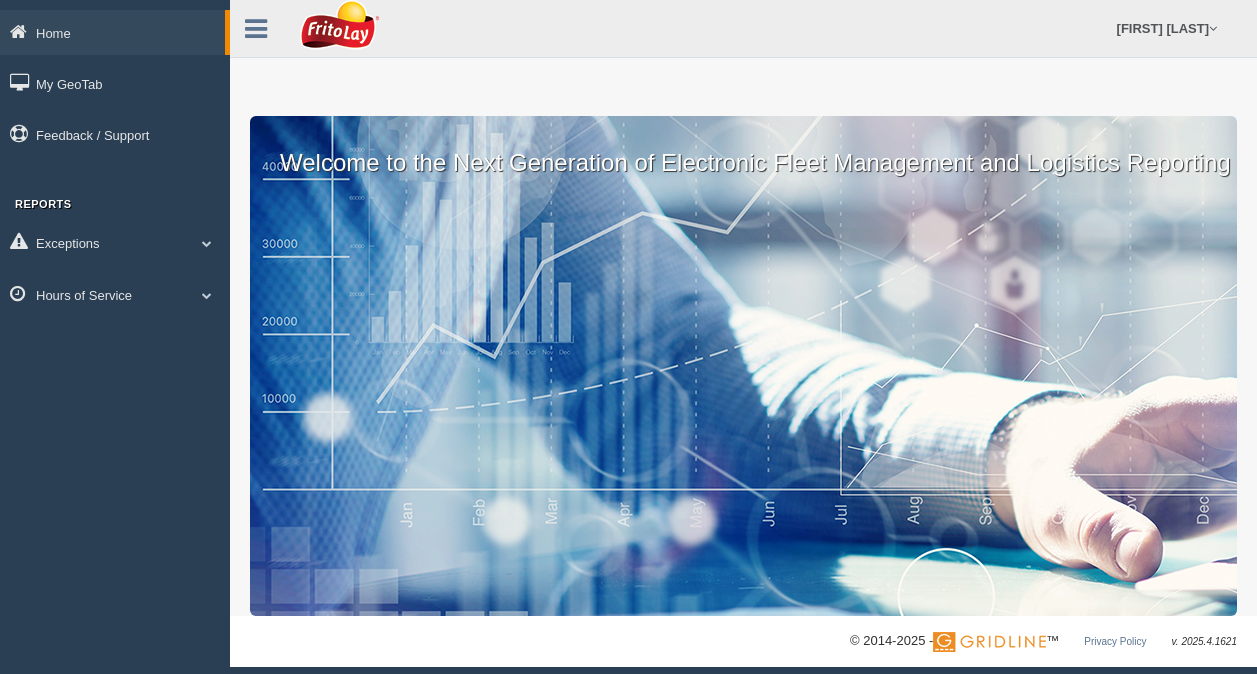 scroll, scrollTop: 0, scrollLeft: 0, axis: both 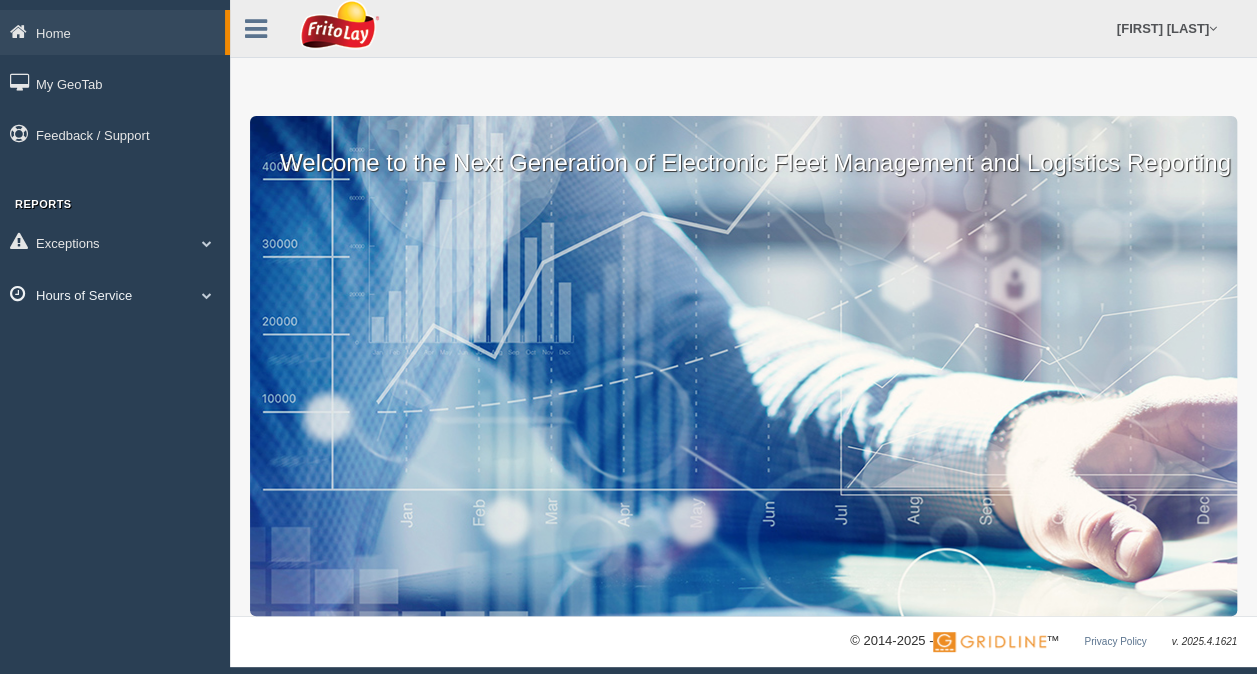 click on "Hours of Service" at bounding box center [112, 32] 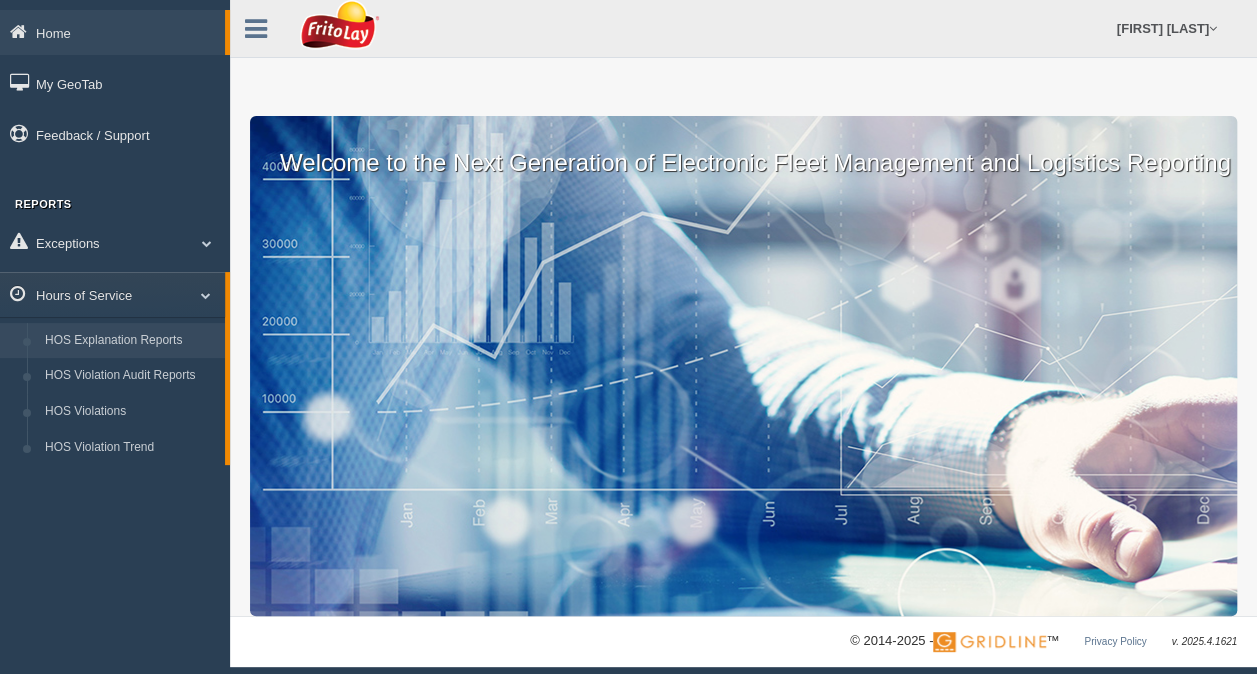 click on "HOS Explanation Reports" at bounding box center [130, 341] 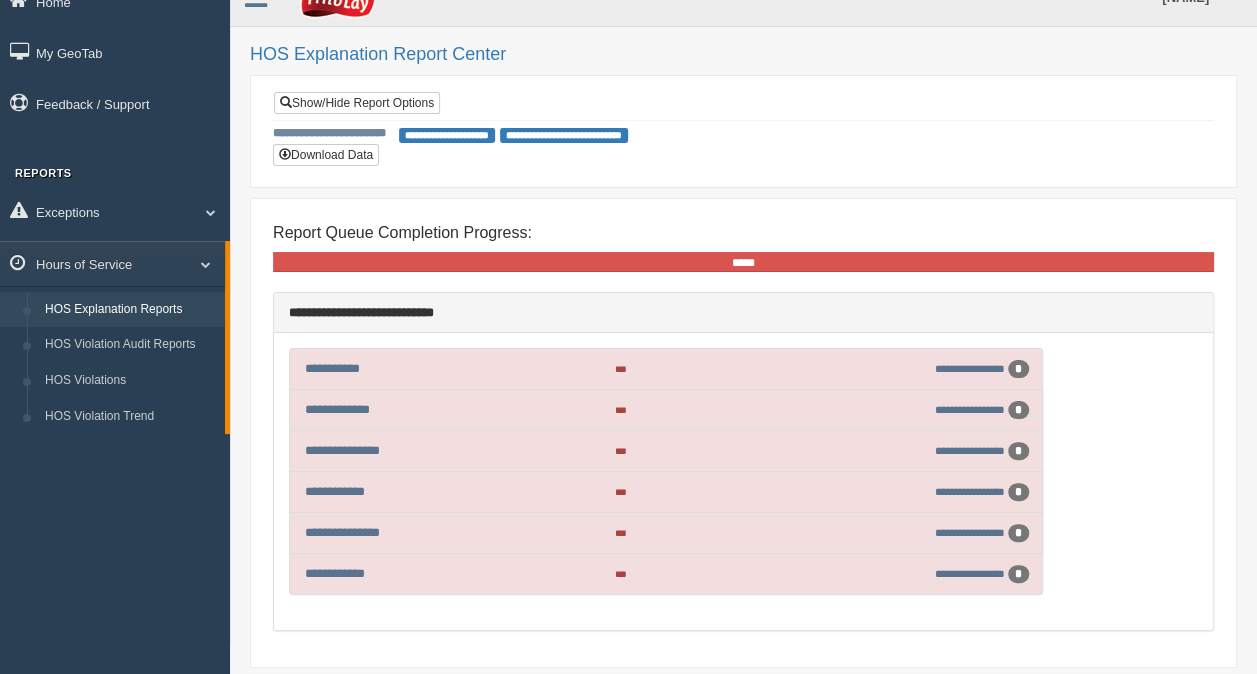 scroll, scrollTop: 0, scrollLeft: 0, axis: both 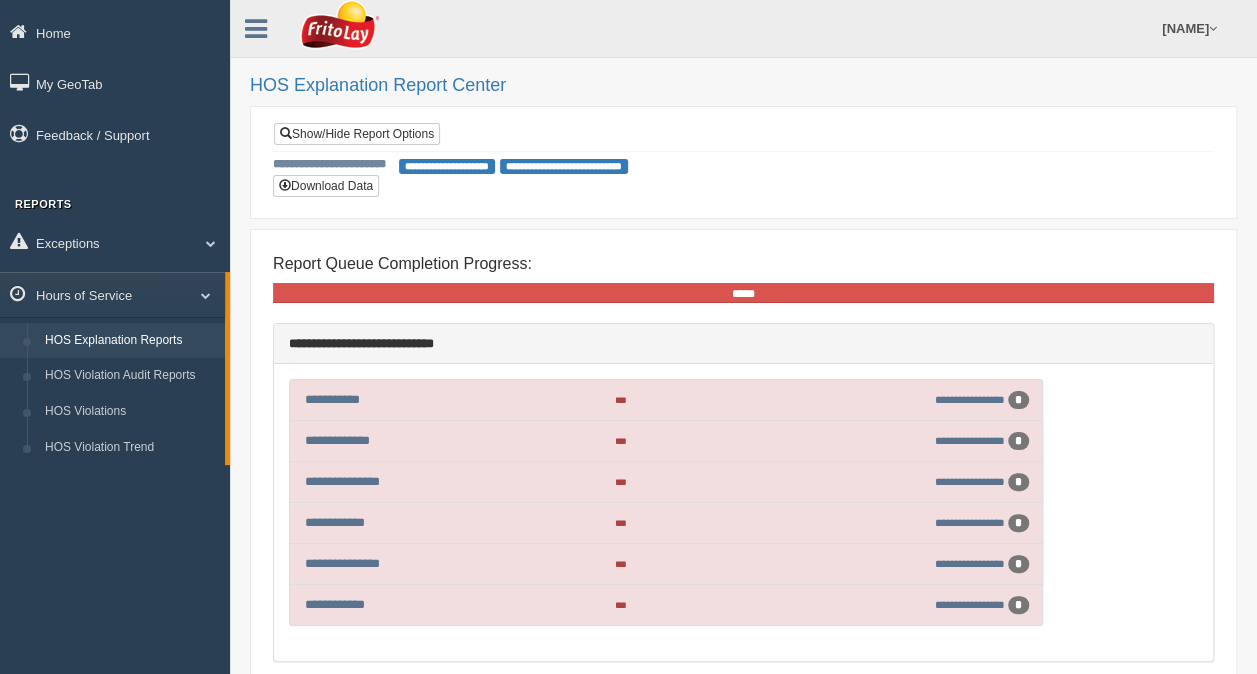 click on "*" at bounding box center [1018, 400] 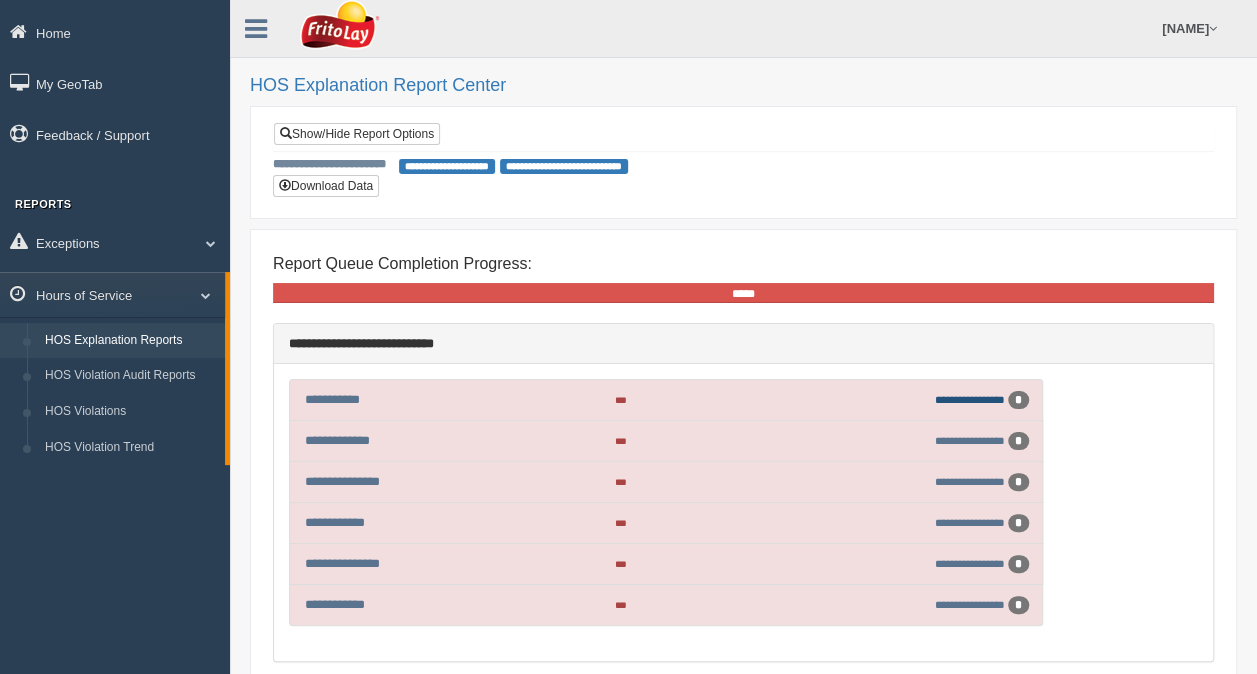click on "**********" at bounding box center (970, 399) 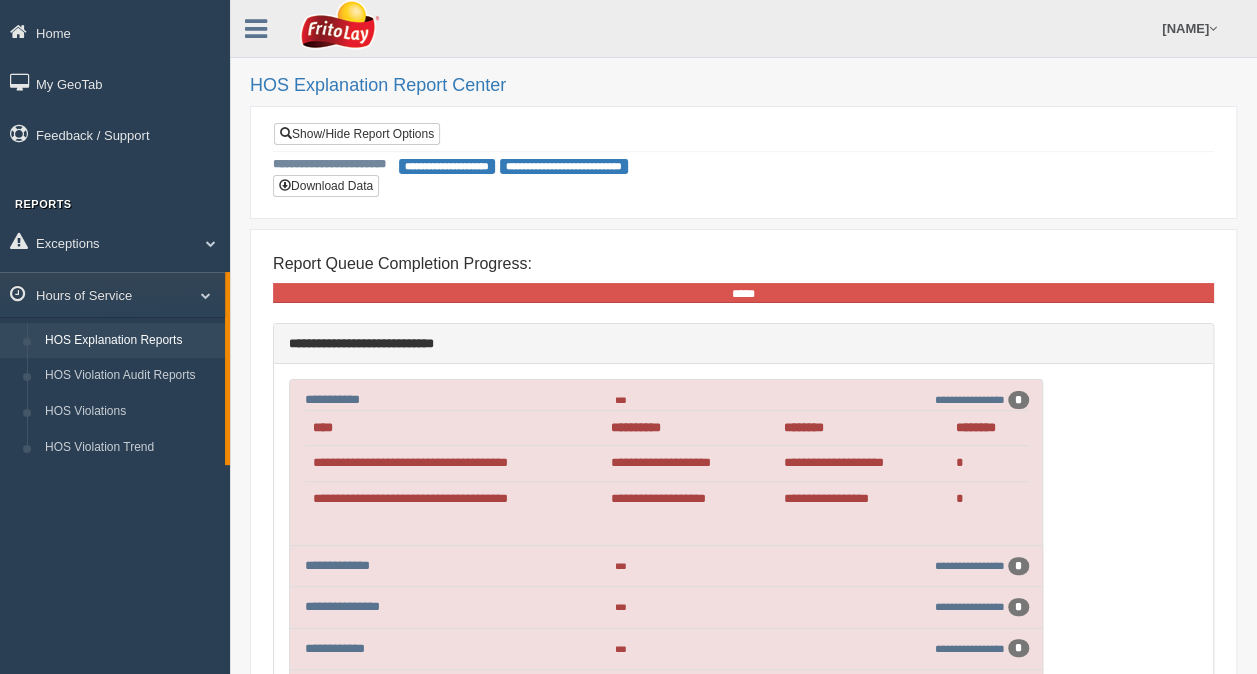 scroll, scrollTop: 100, scrollLeft: 0, axis: vertical 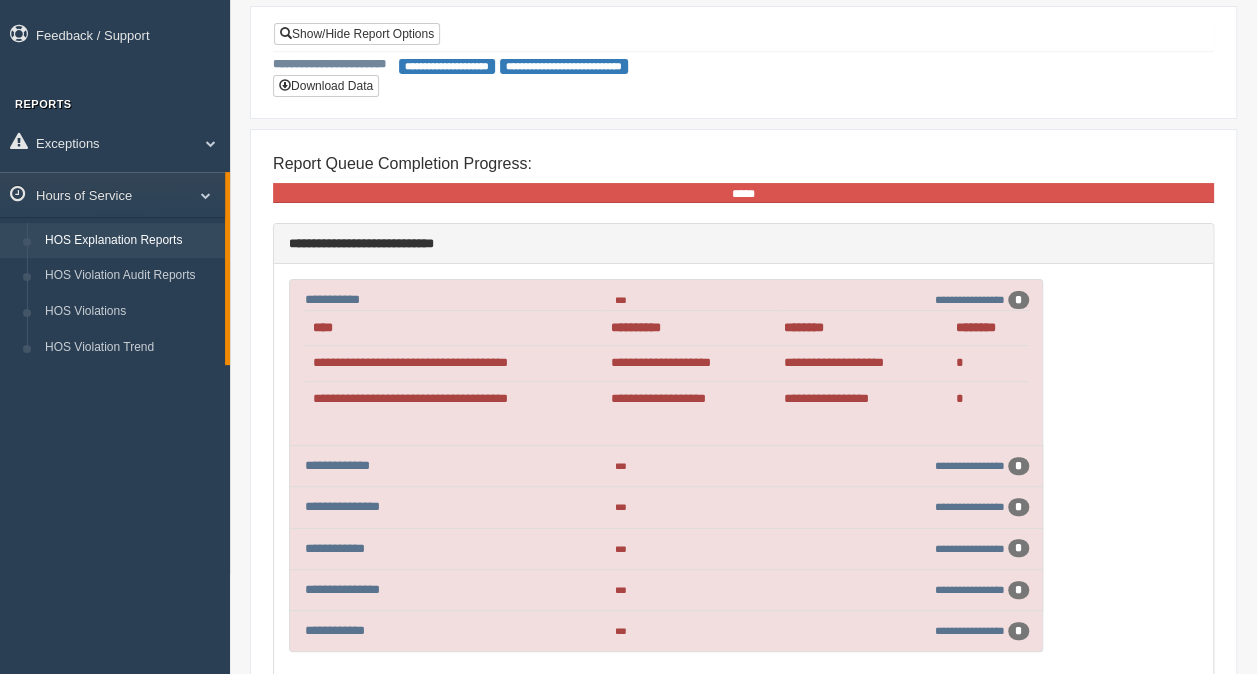 click on "**********" at bounding box center (388, 299) 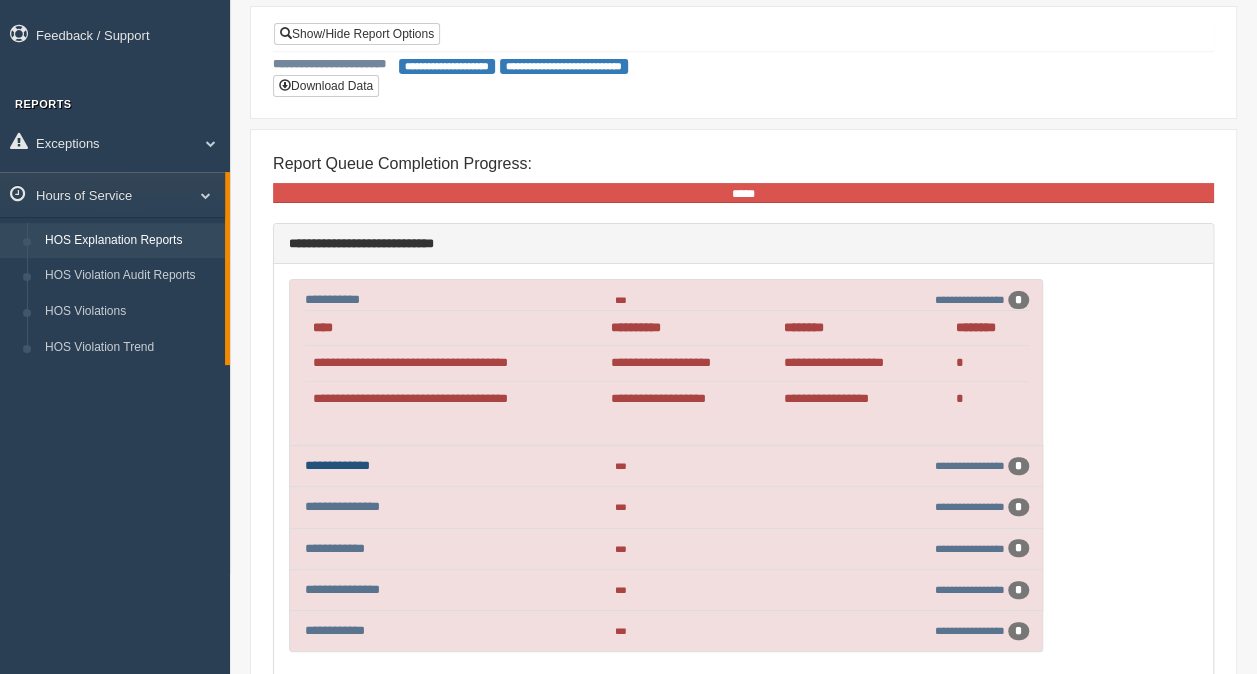 click on "**********" at bounding box center [337, 465] 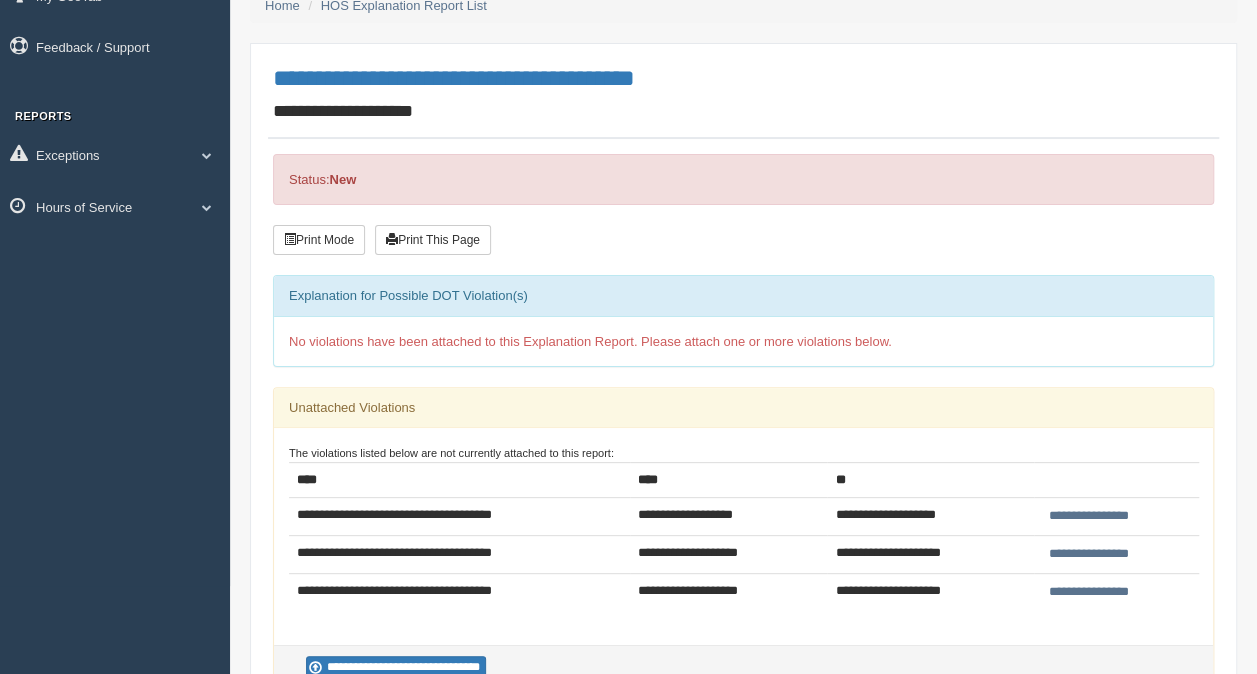 scroll, scrollTop: 0, scrollLeft: 0, axis: both 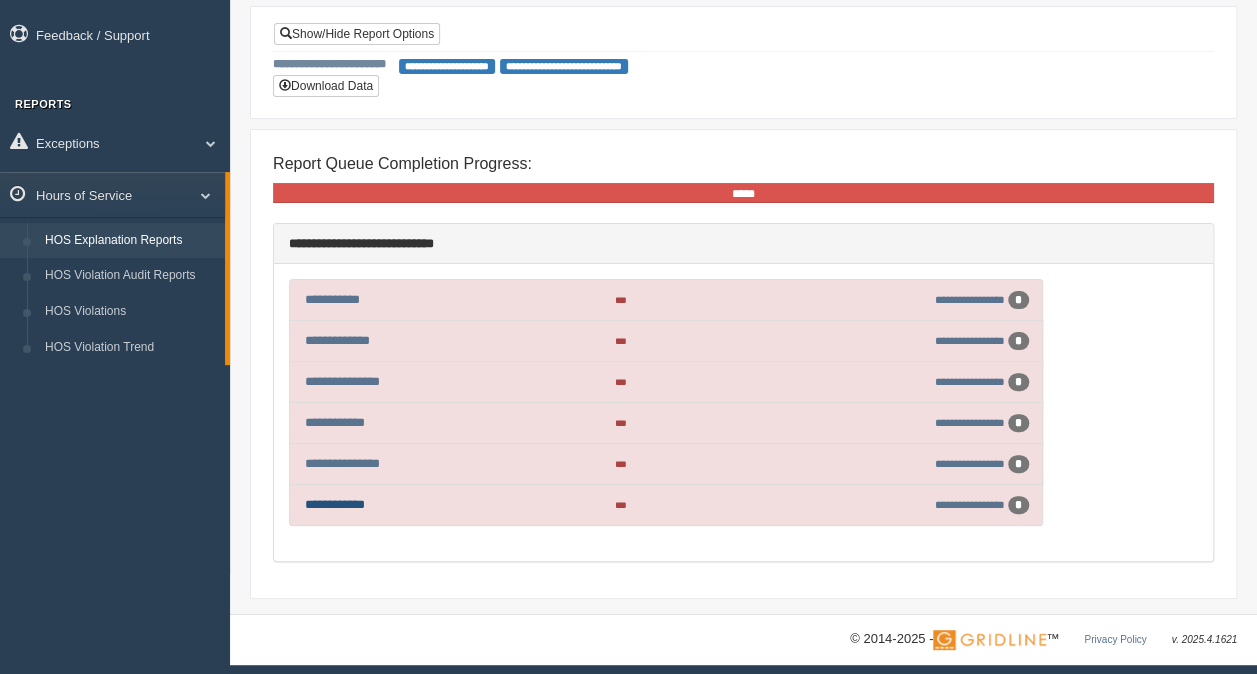 click on "**********" at bounding box center [335, 504] 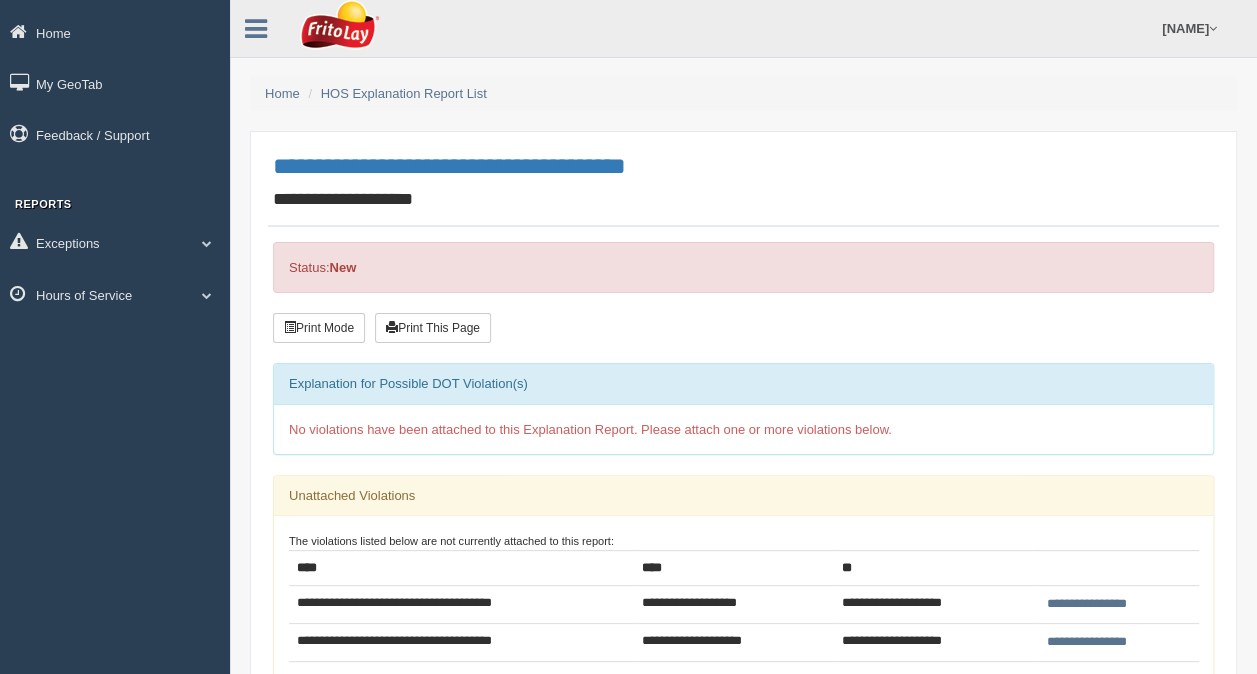 scroll, scrollTop: 100, scrollLeft: 0, axis: vertical 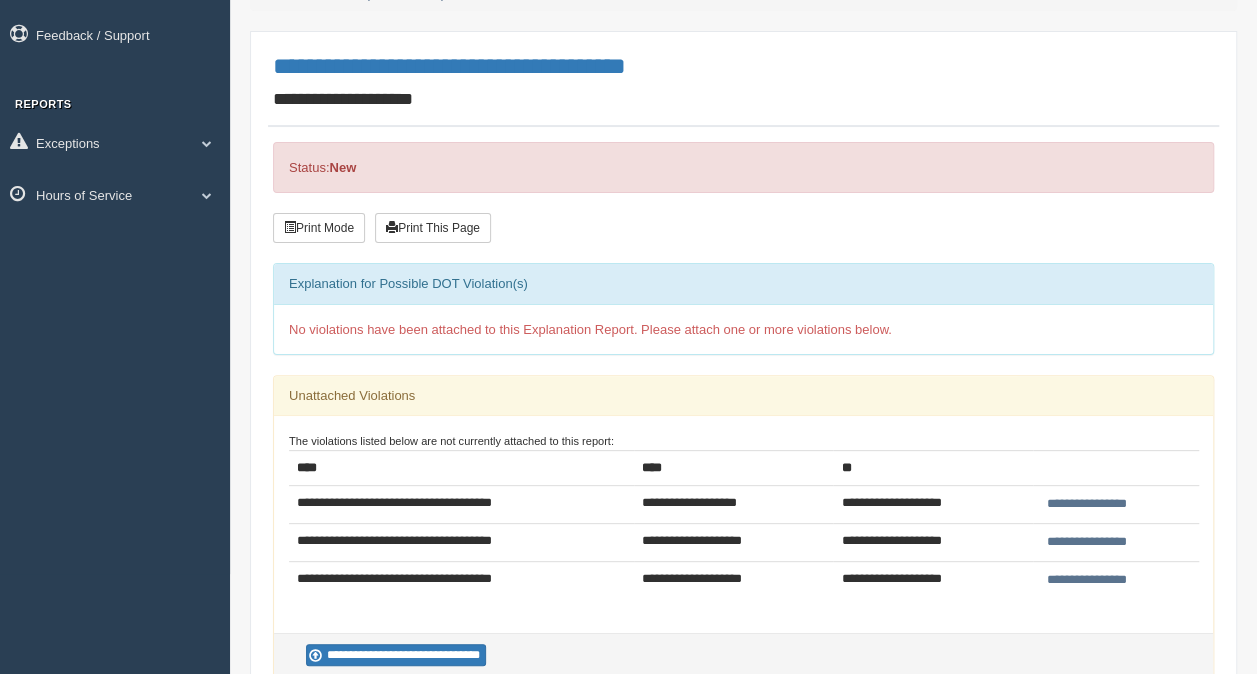 click on "**********" at bounding box center (1087, 504) 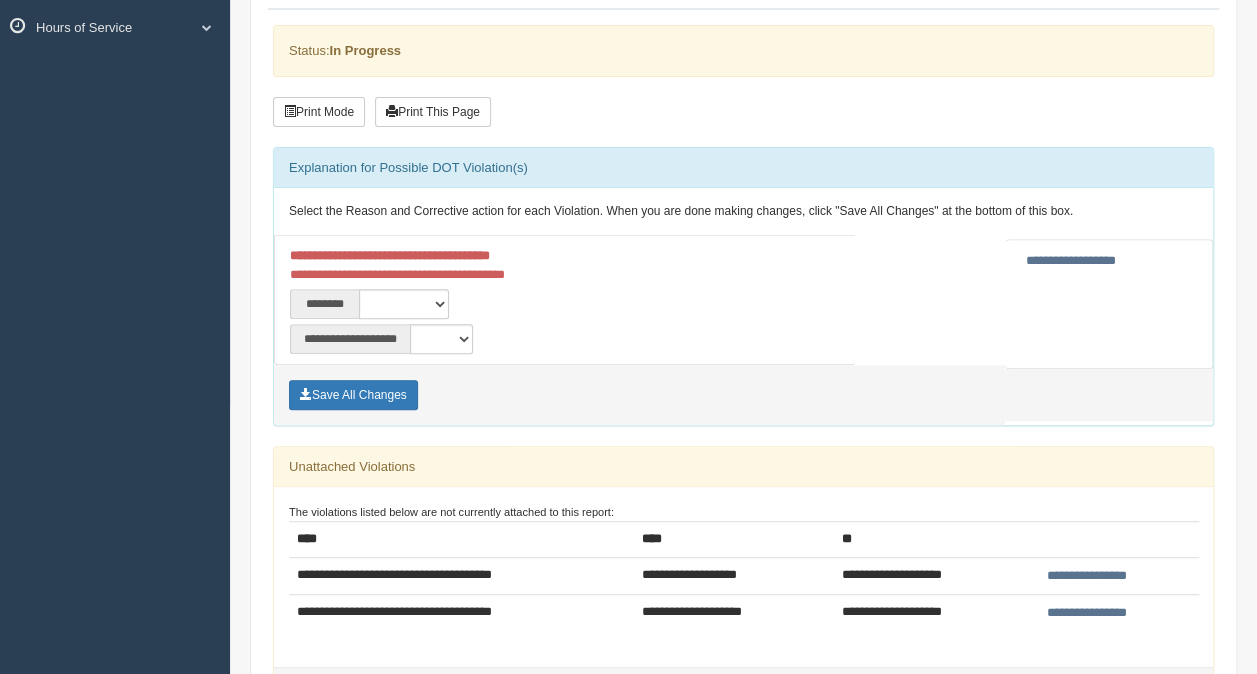 scroll, scrollTop: 300, scrollLeft: 0, axis: vertical 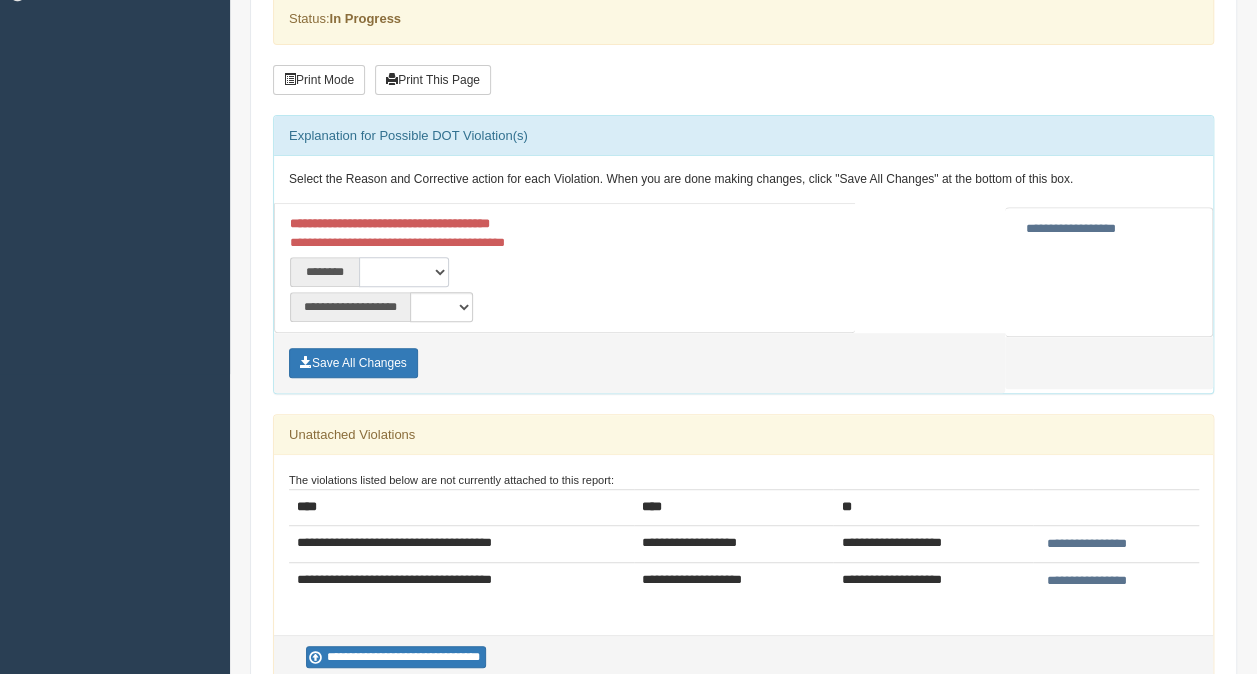 click on "**********" at bounding box center (404, 272) 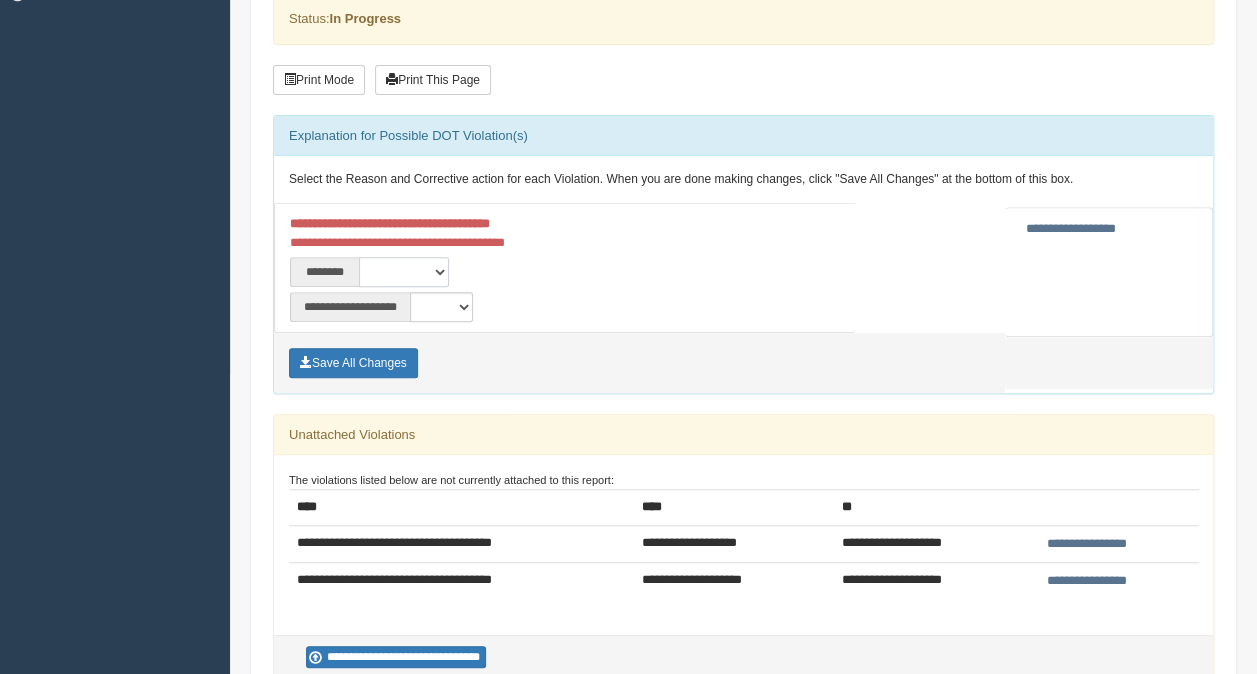 select on "****" 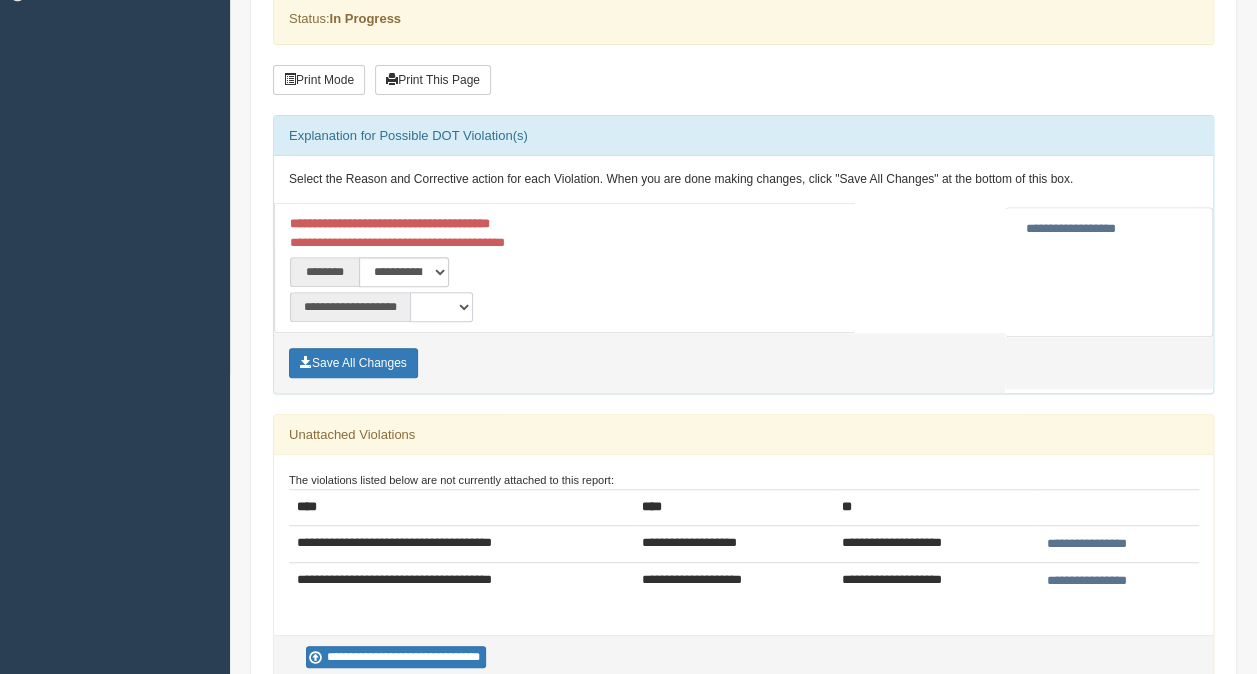 click on "**********" at bounding box center (441, 307) 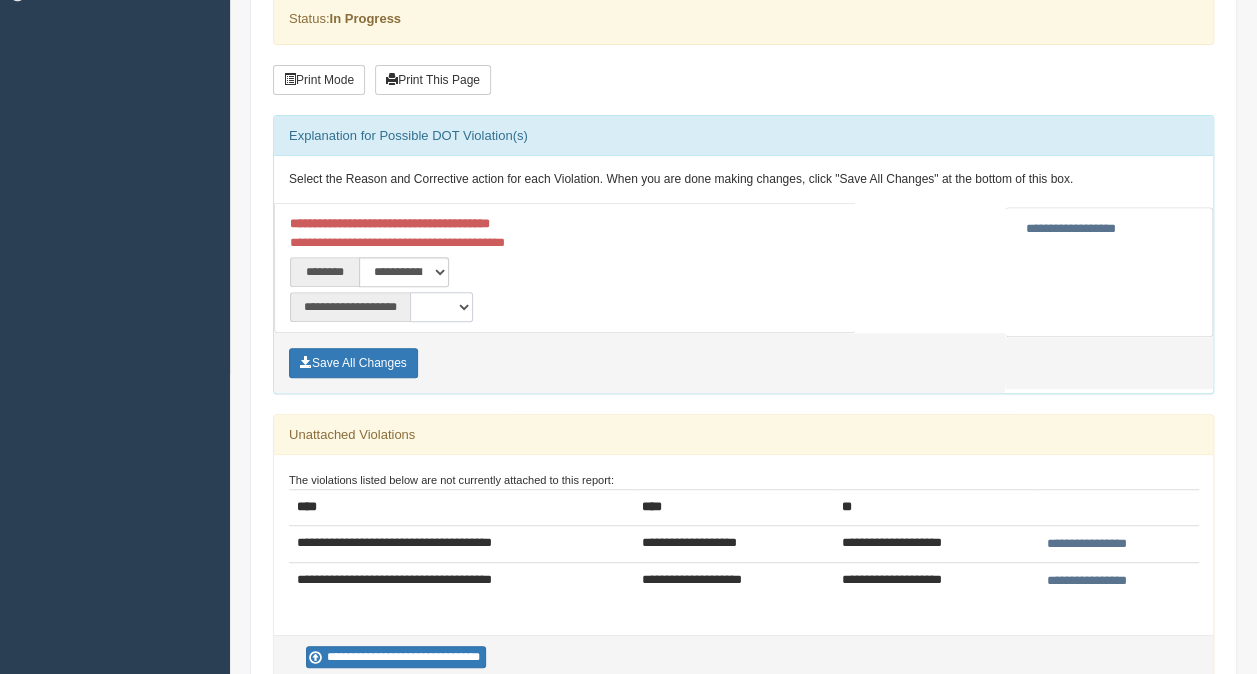 select on "**" 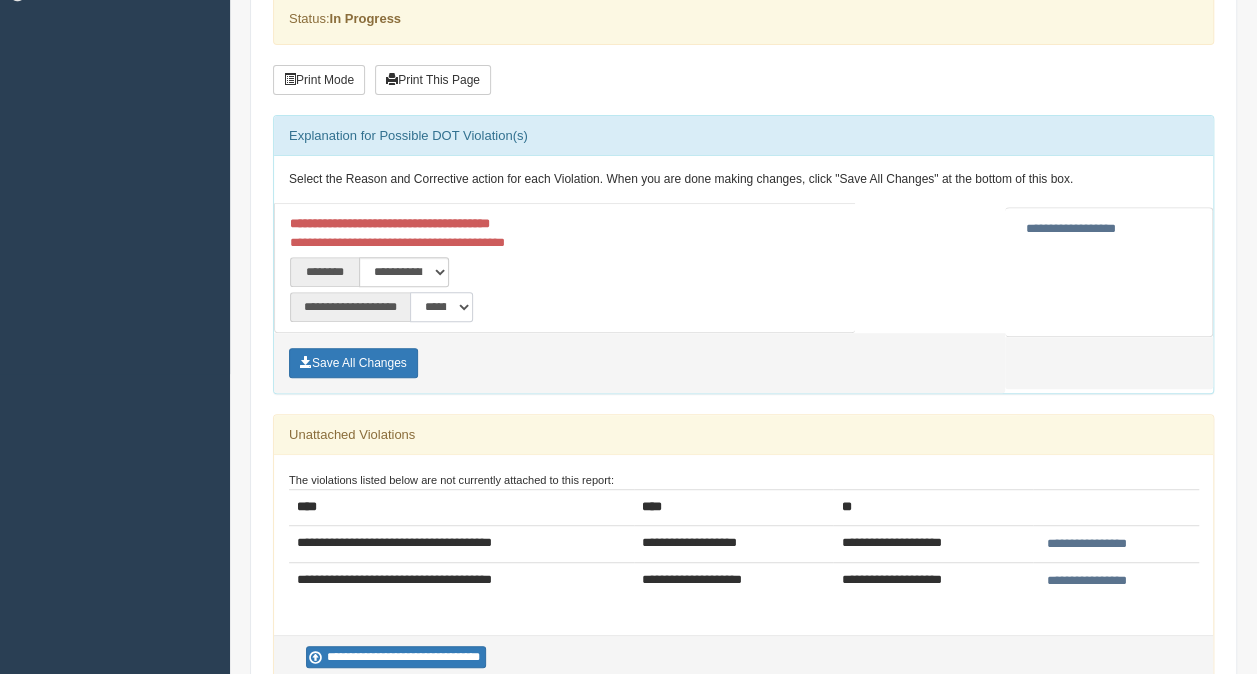 click on "**********" at bounding box center [441, 307] 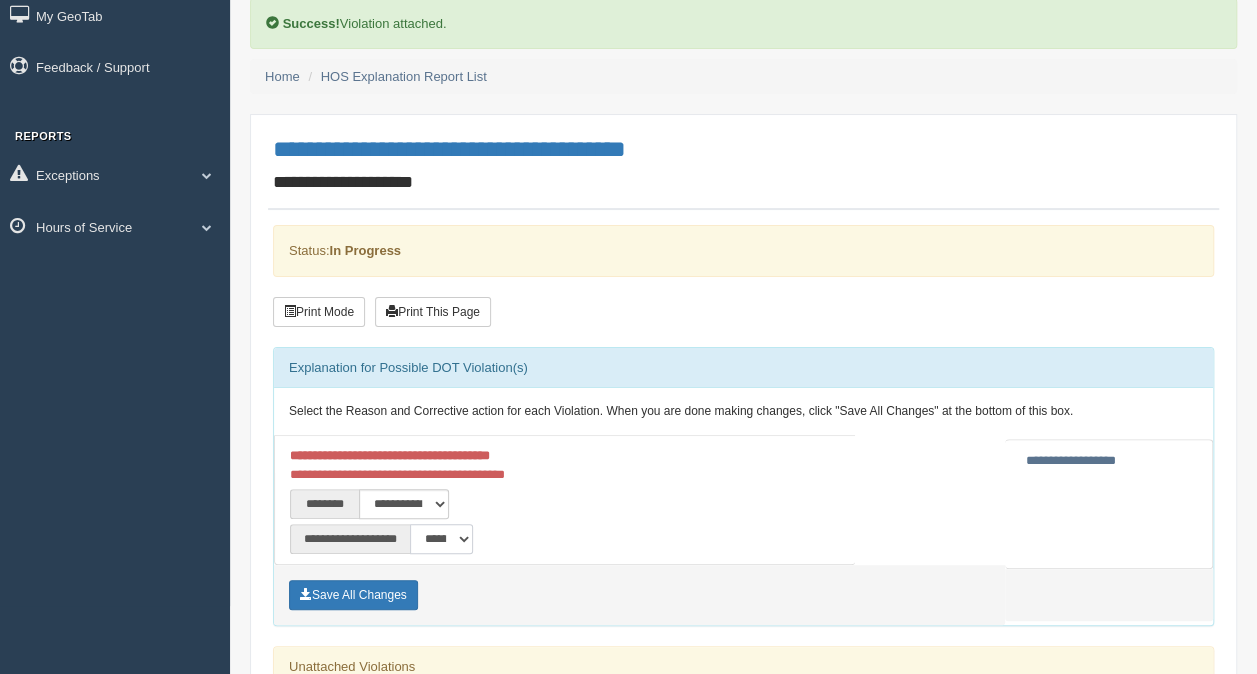 scroll, scrollTop: 100, scrollLeft: 0, axis: vertical 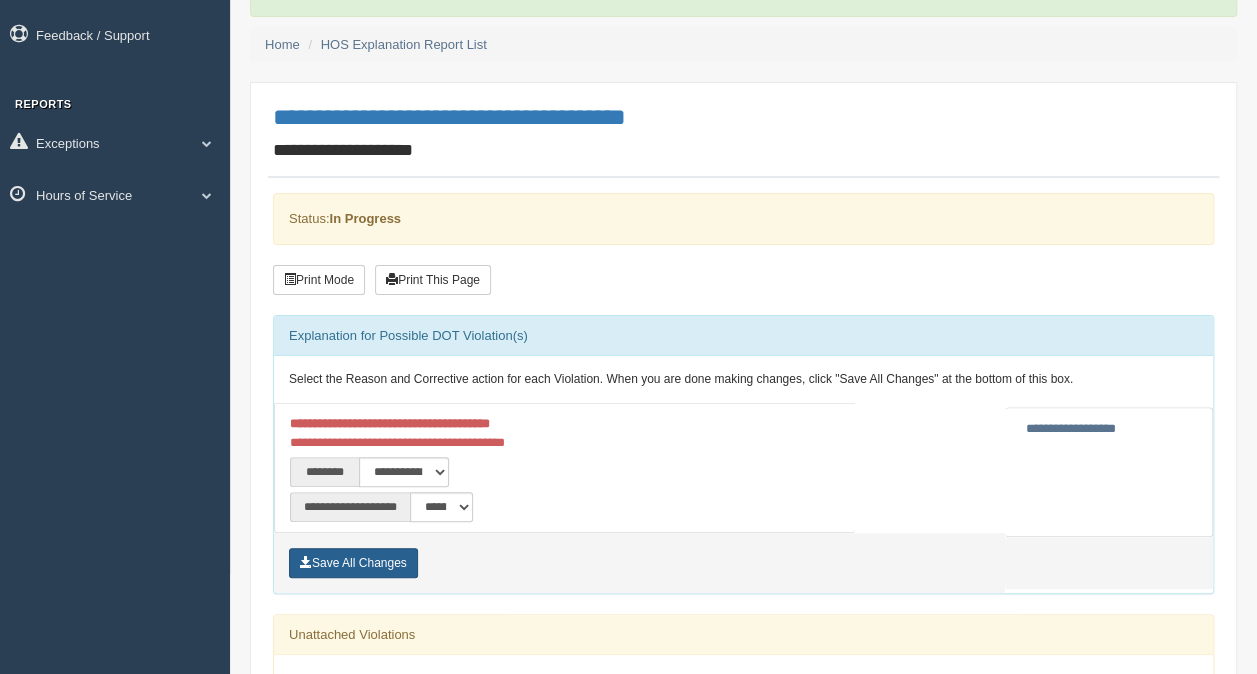 click on "Save All Changes" at bounding box center (353, 563) 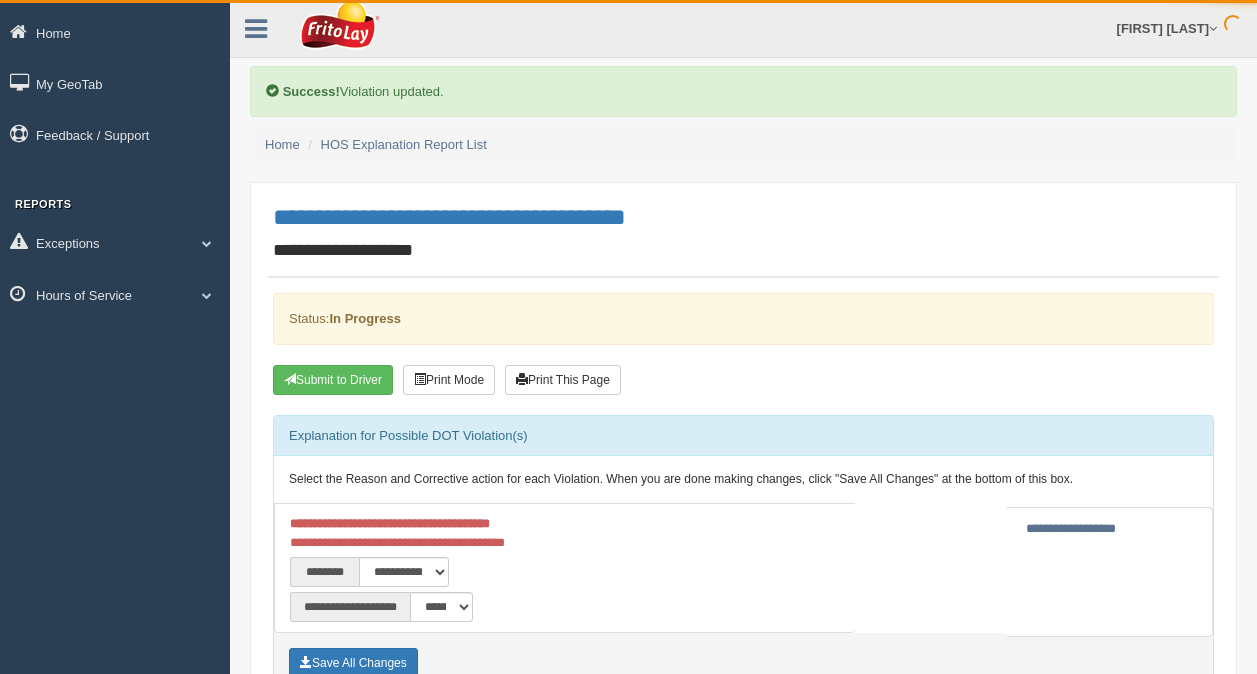 scroll, scrollTop: 0, scrollLeft: 0, axis: both 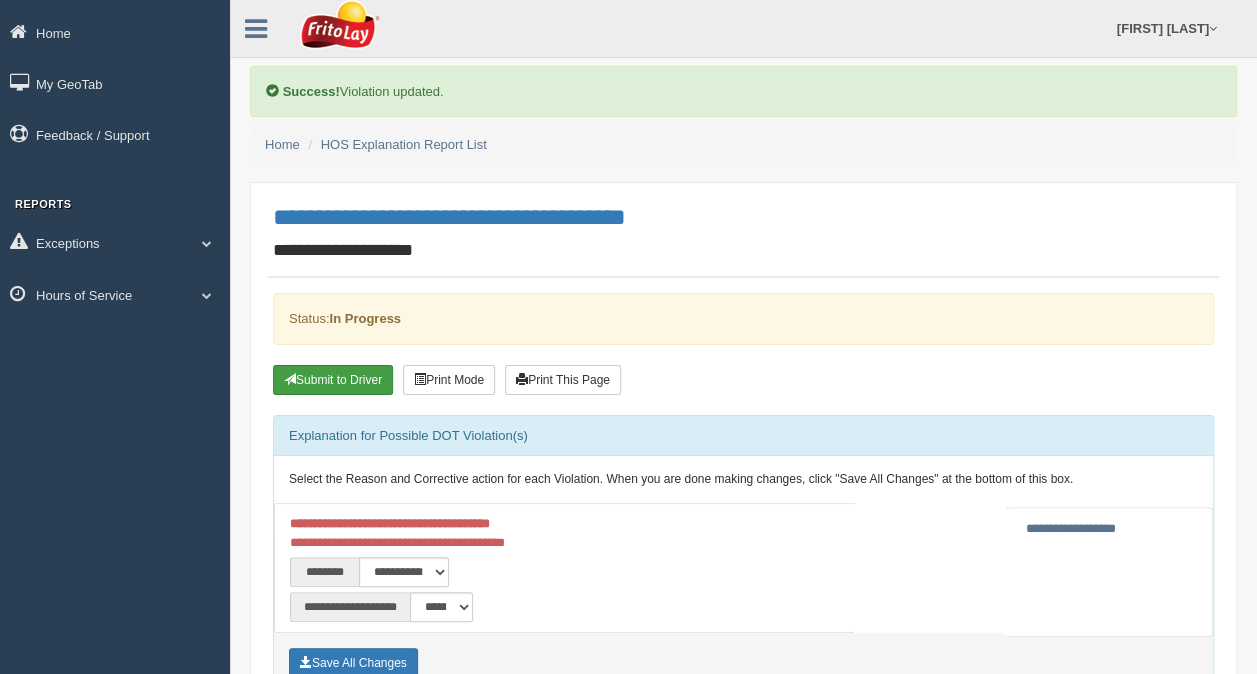 click on "Submit to Driver" at bounding box center [333, 380] 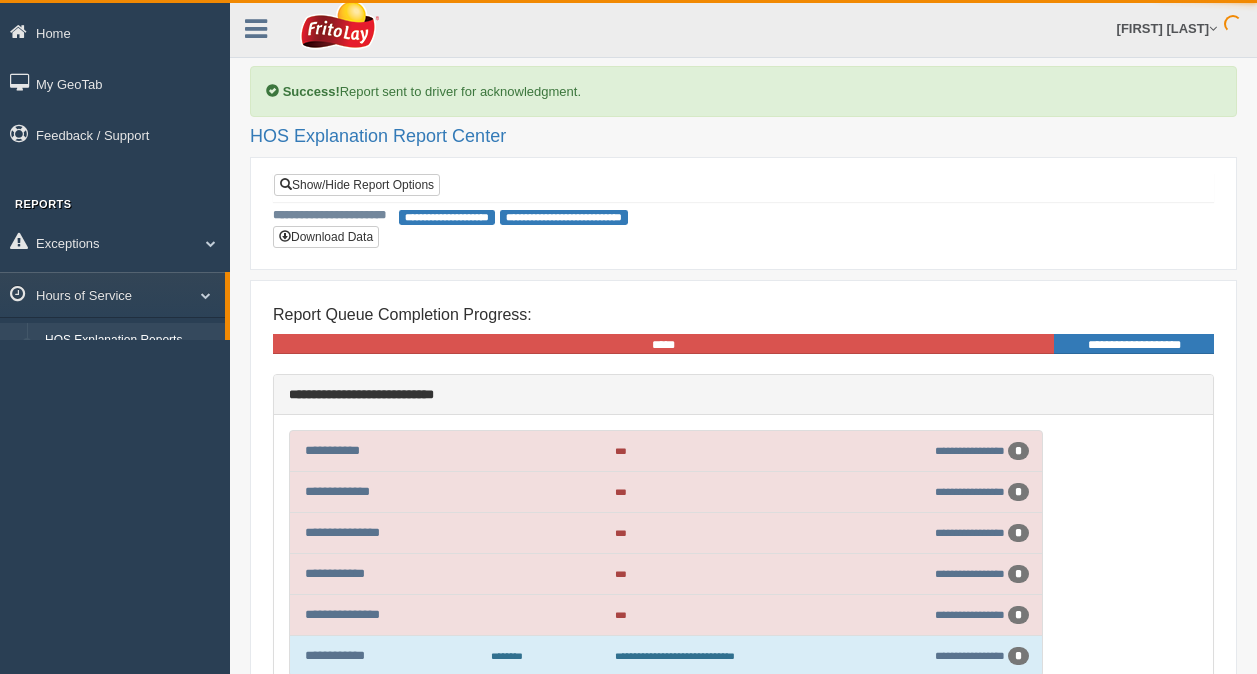 scroll, scrollTop: 0, scrollLeft: 0, axis: both 